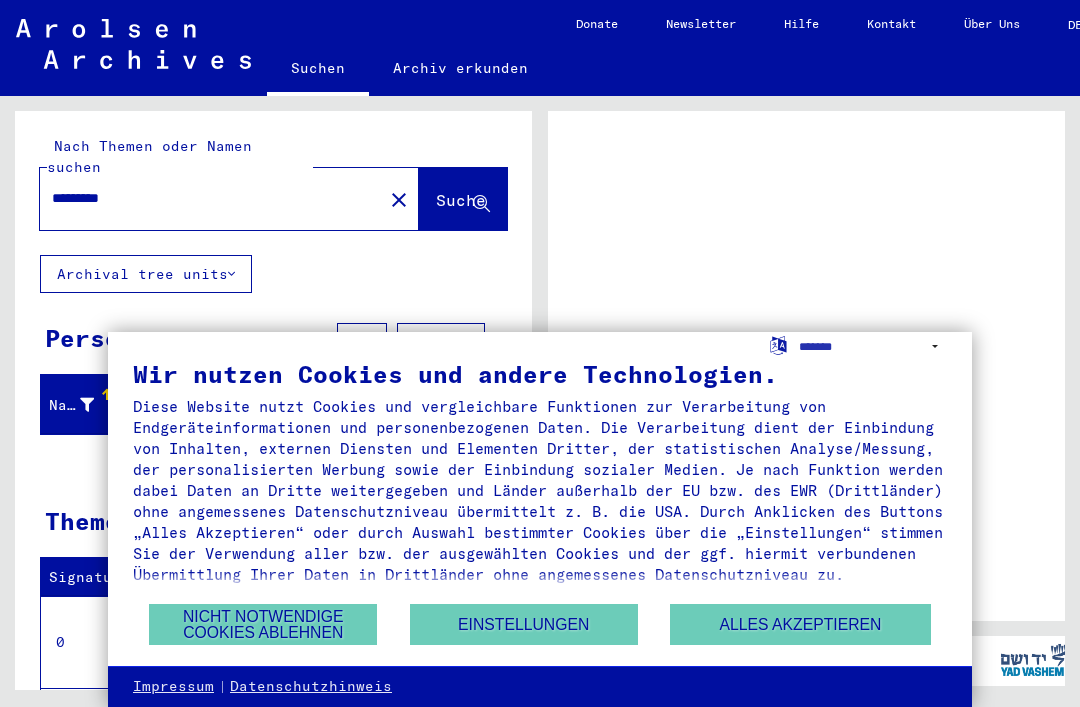 scroll, scrollTop: 0, scrollLeft: 0, axis: both 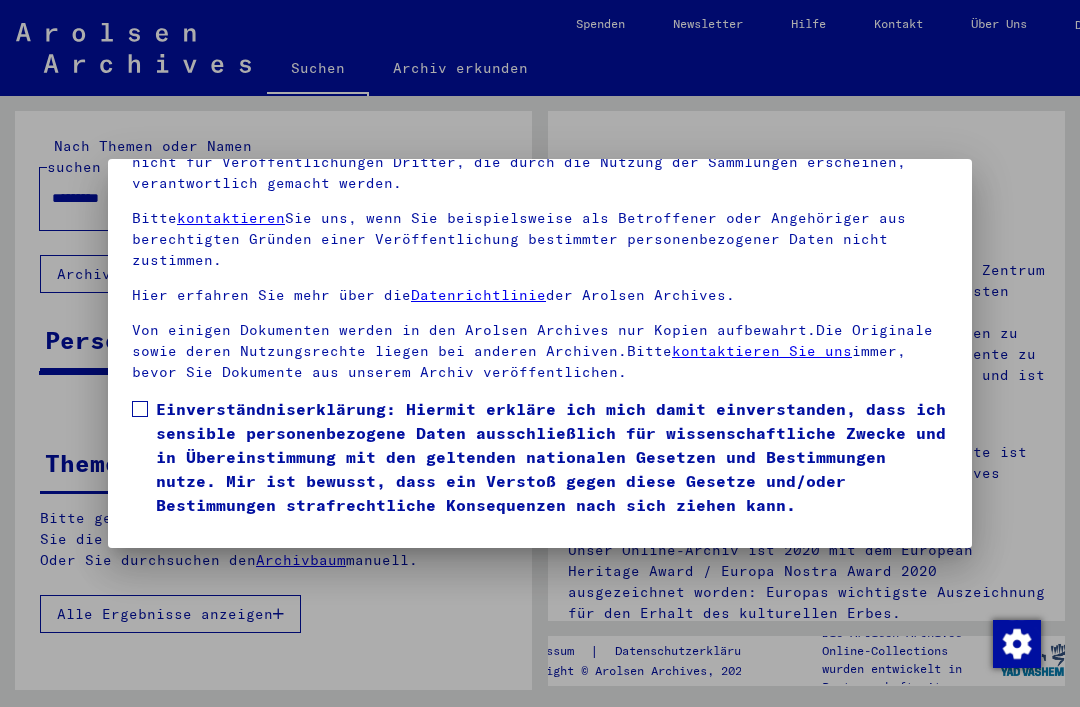 click on "Einverständniserklärung: Hiermit erkläre ich mich damit einverstanden, dass ich sensible personenbezogene Daten ausschließlich für wissenschaftliche Zwecke und in Übereinstimmung mit den geltenden nationalen Gesetzen und Bestimmungen nutze. Mir ist bewusst, dass ein Verstoß gegen diese Gesetze und/oder Bestimmungen strafrechtliche Konsequenzen nach sich ziehen kann." at bounding box center [540, 457] 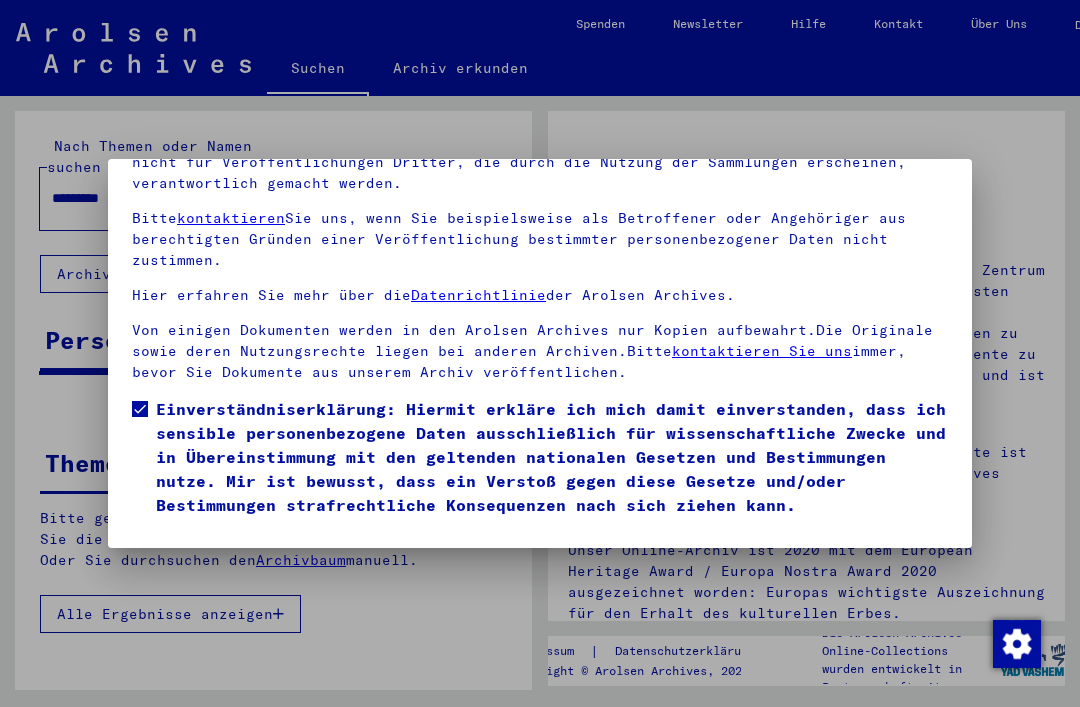 click on "Ich stimme zu" at bounding box center (207, 546) 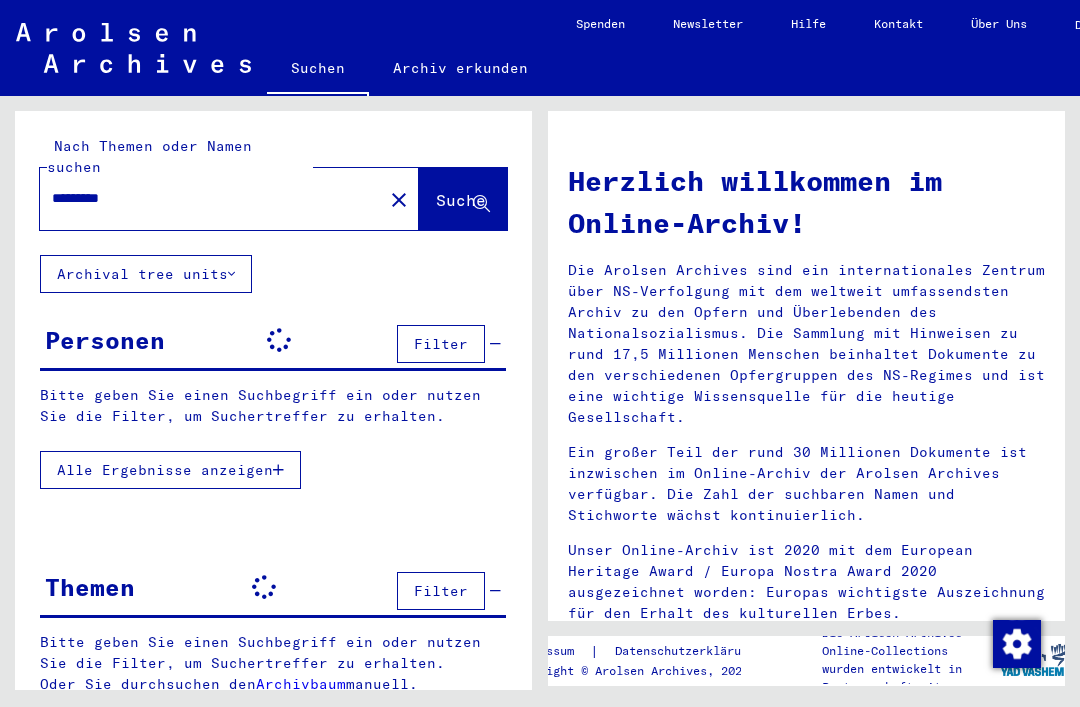 click on "close" at bounding box center (399, 199) 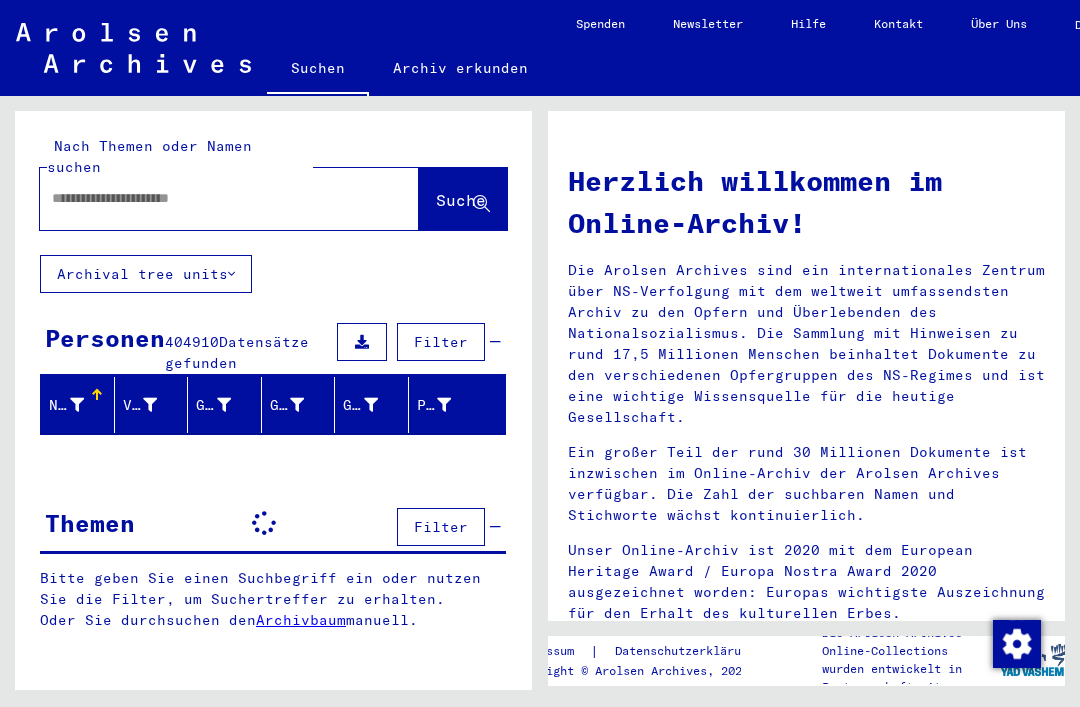 click at bounding box center [205, 198] 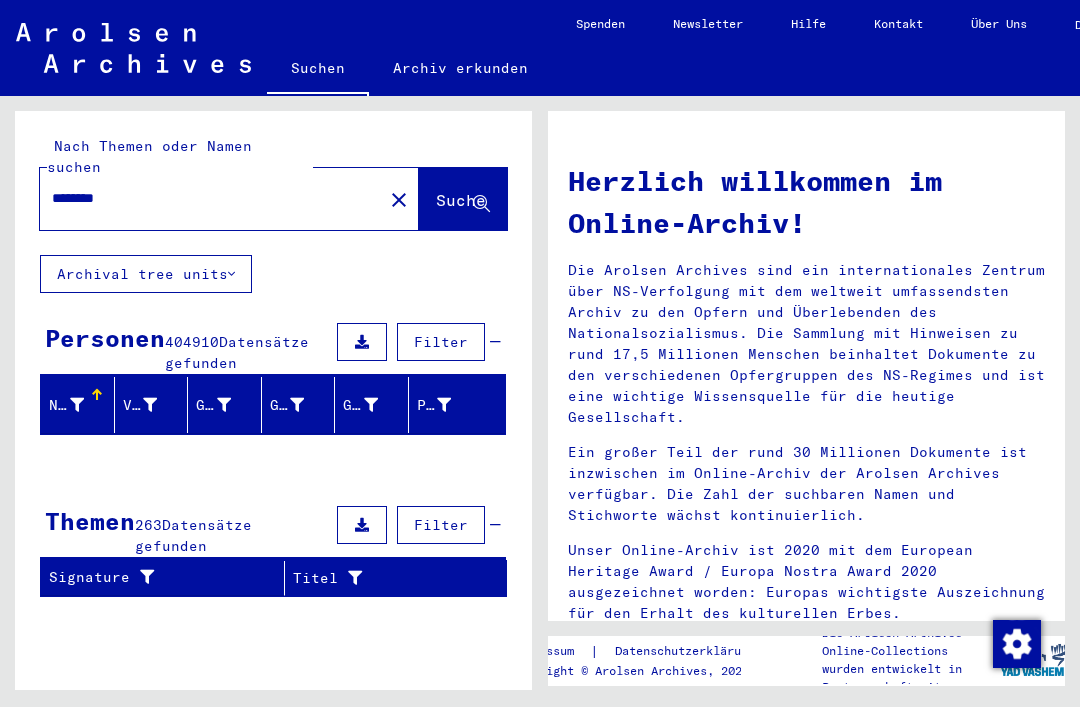 click on "Suche" at bounding box center (463, 199) 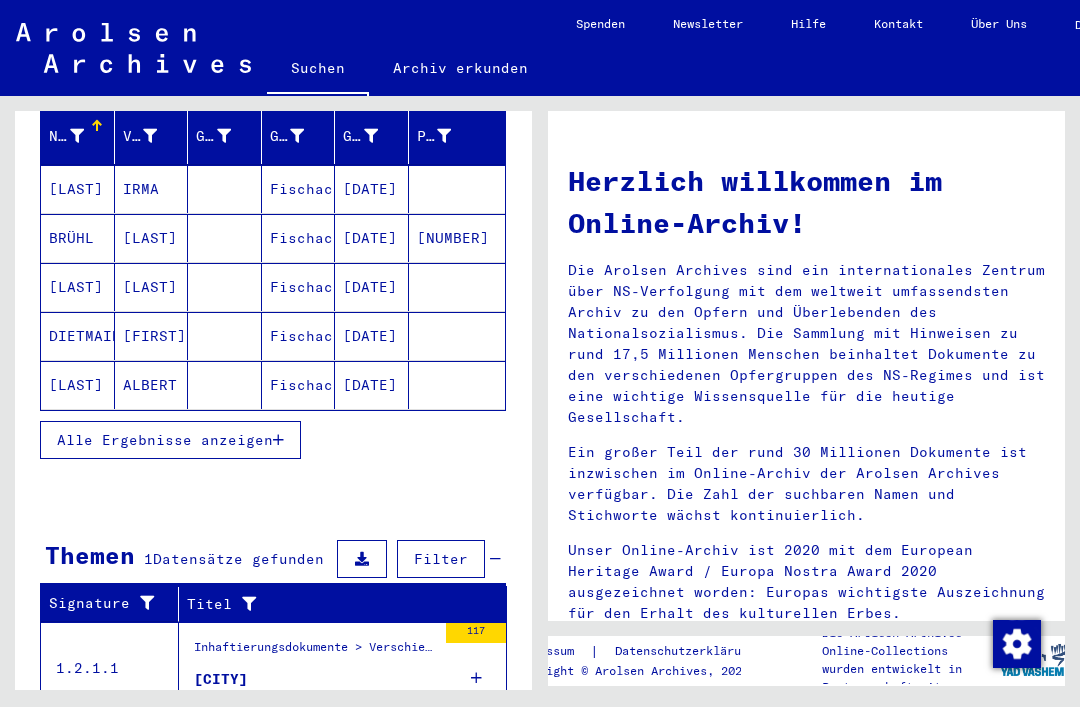 scroll, scrollTop: 268, scrollLeft: 0, axis: vertical 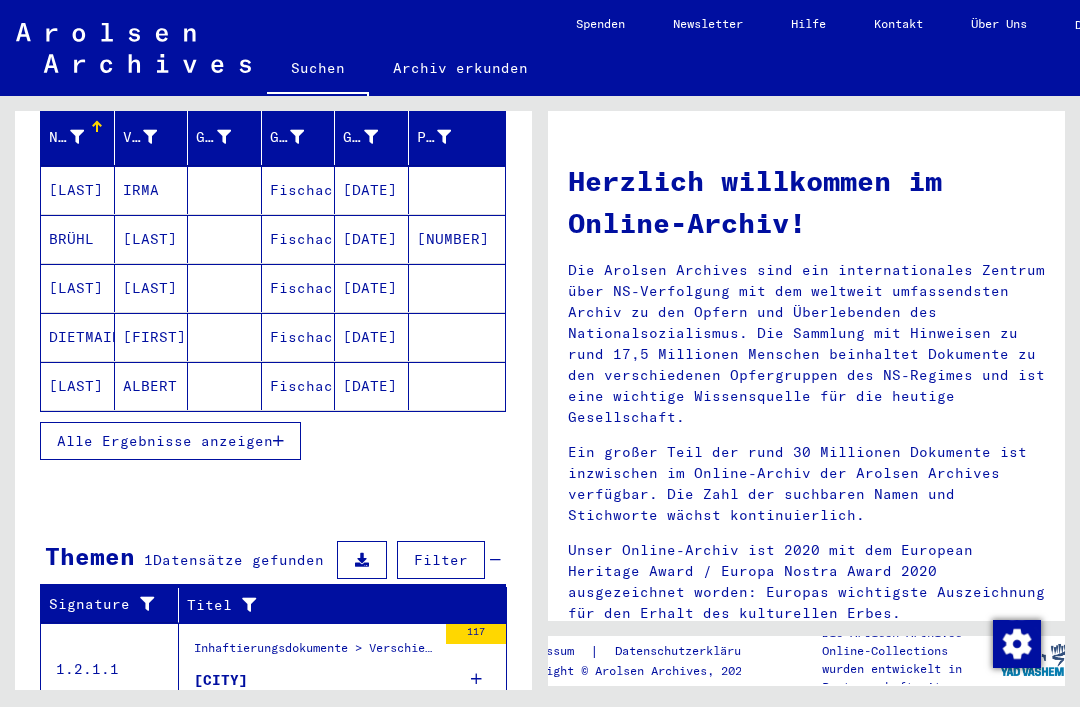 click on "Alle Ergebnisse anzeigen" at bounding box center [170, 441] 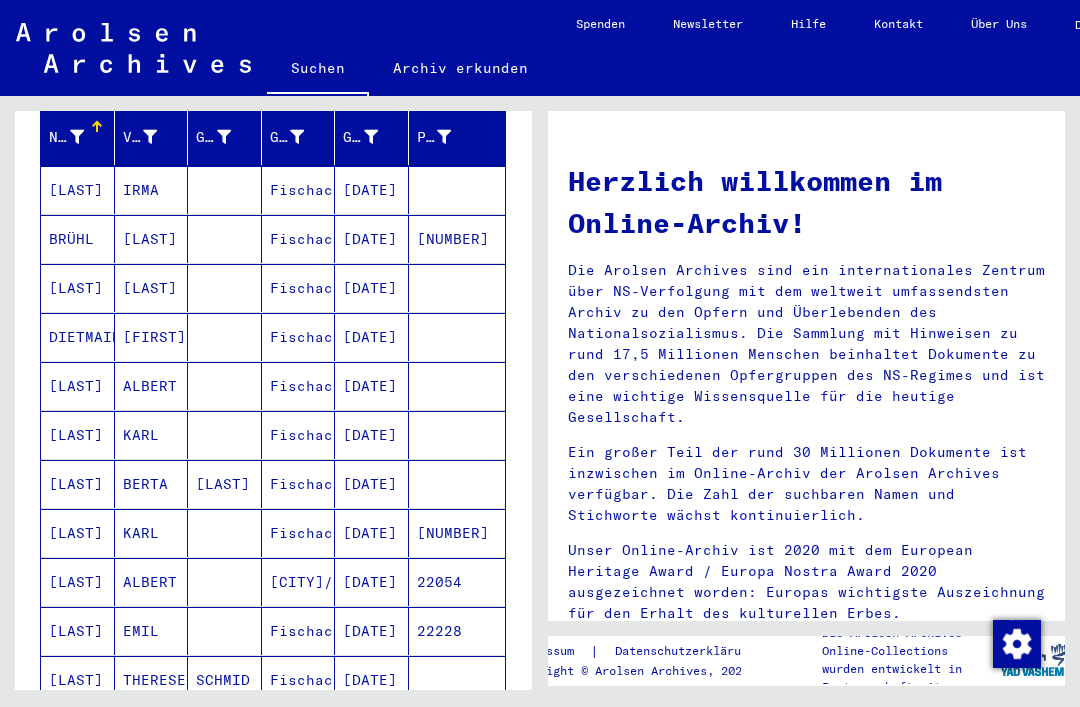 click on "Fischach" at bounding box center (299, 190) 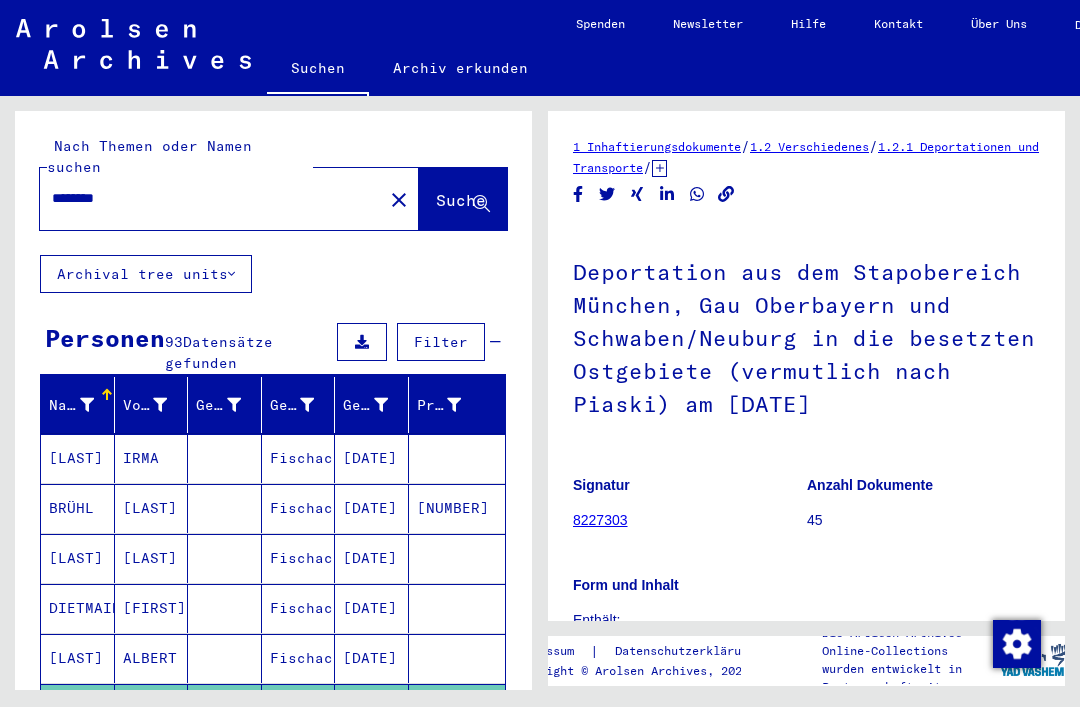 scroll, scrollTop: 0, scrollLeft: 0, axis: both 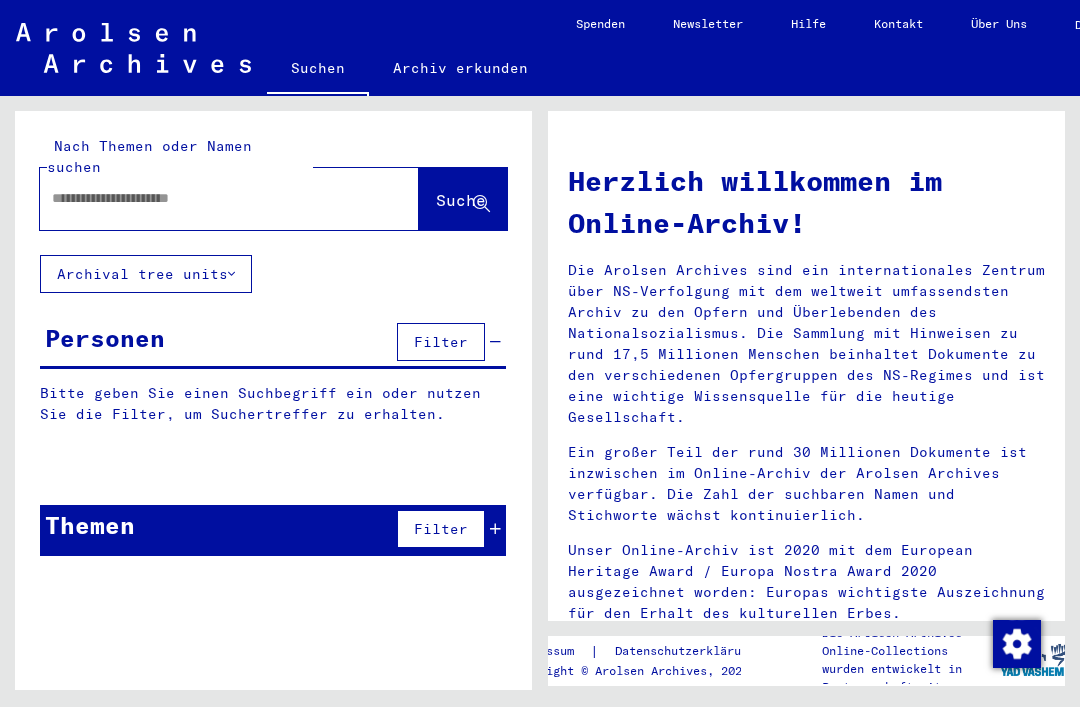 click at bounding box center (199, 198) 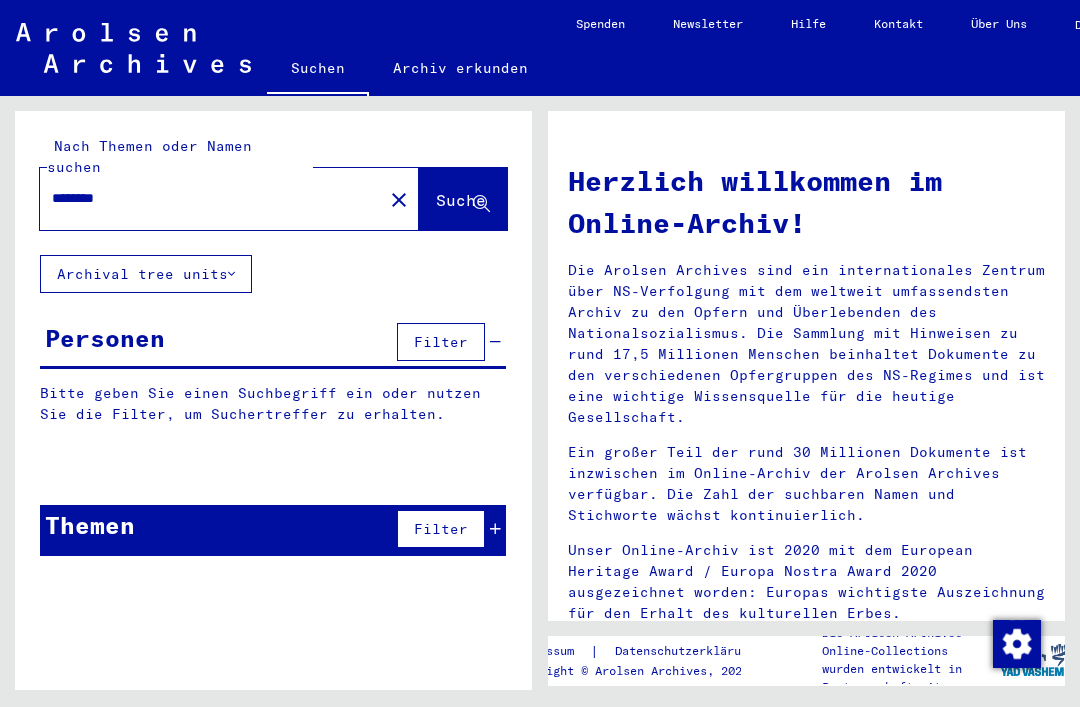 click on "Suche" at bounding box center (461, 200) 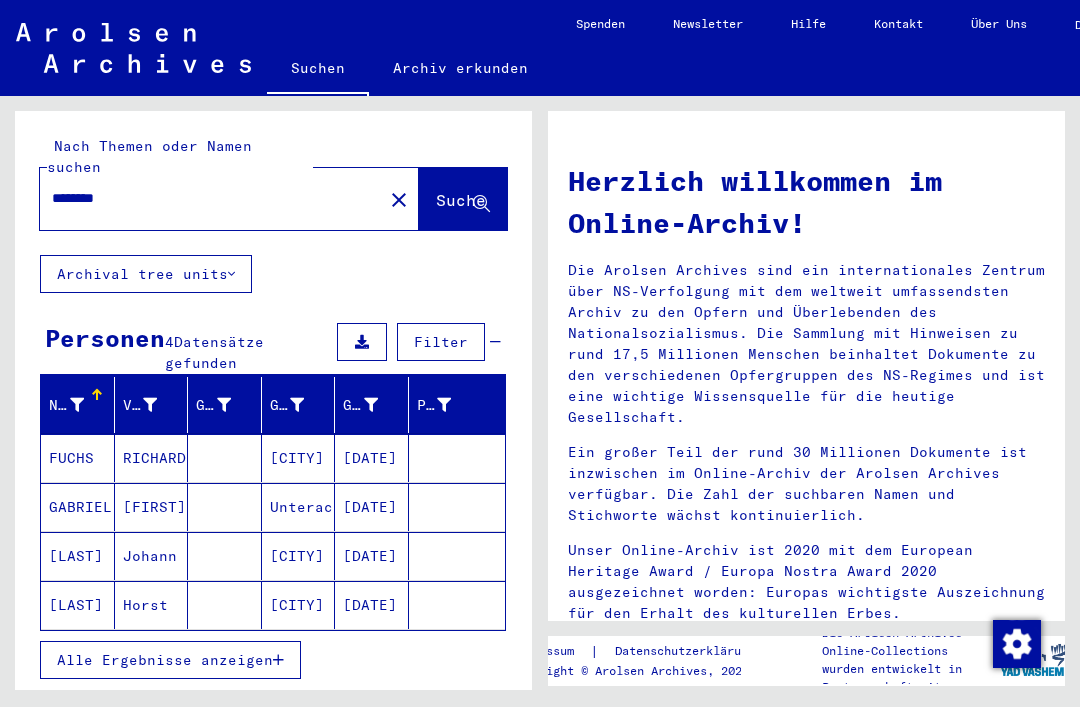 scroll, scrollTop: 34, scrollLeft: 0, axis: vertical 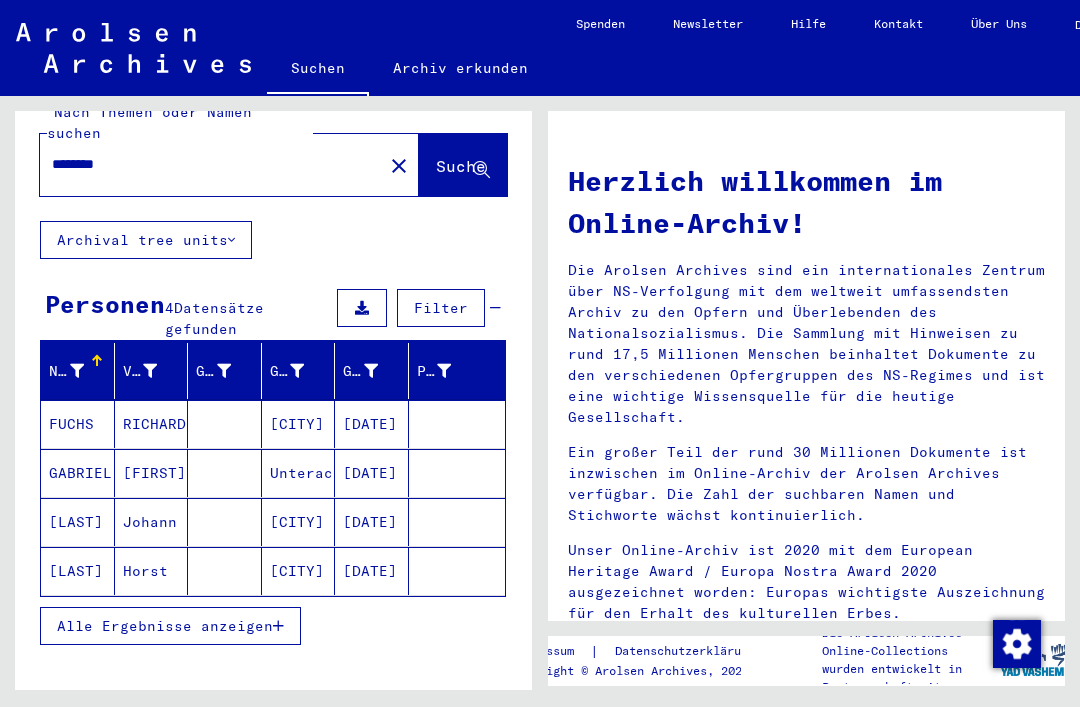 click on "Horst" at bounding box center [152, 424] 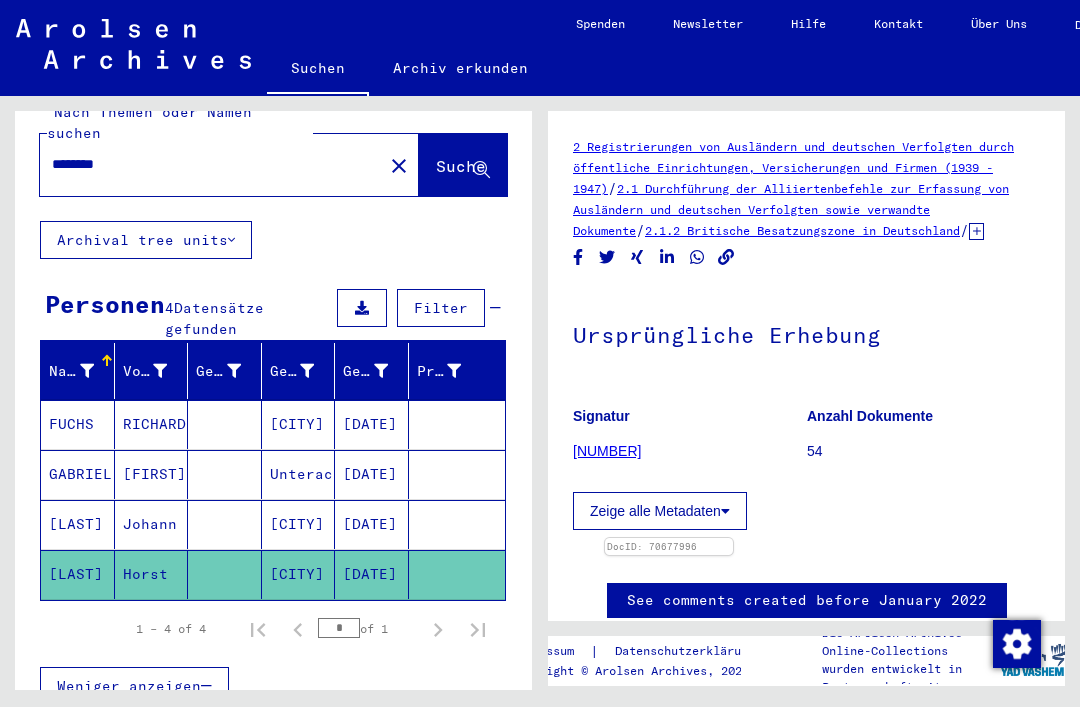 click at bounding box center [225, 424] 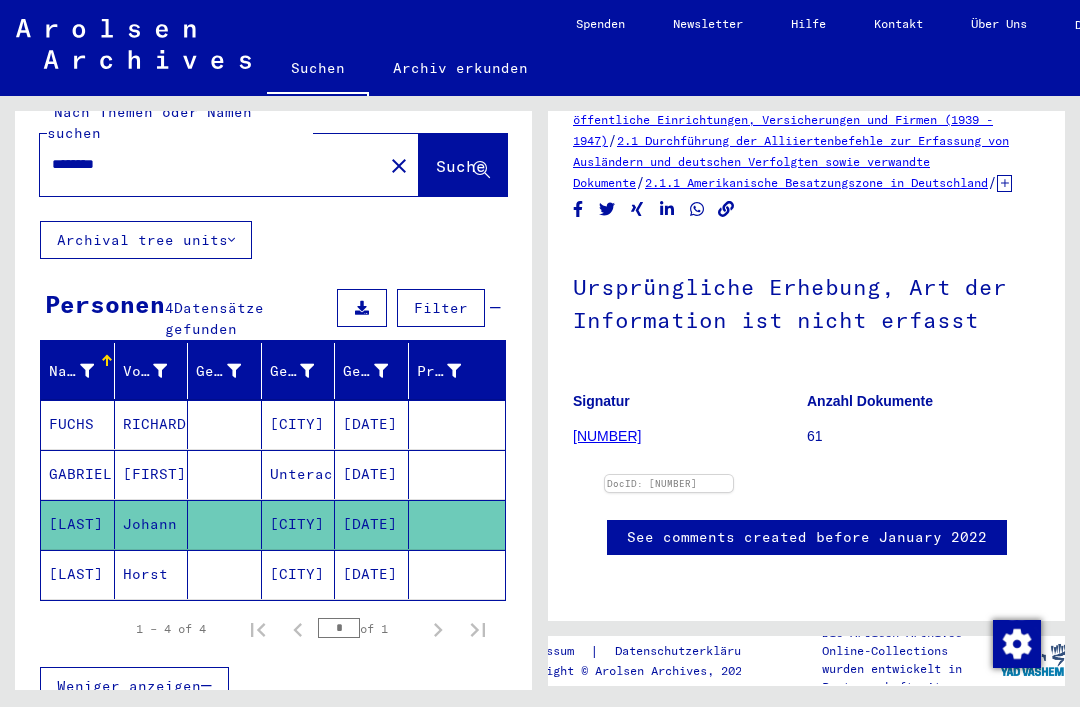 scroll, scrollTop: 461, scrollLeft: 0, axis: vertical 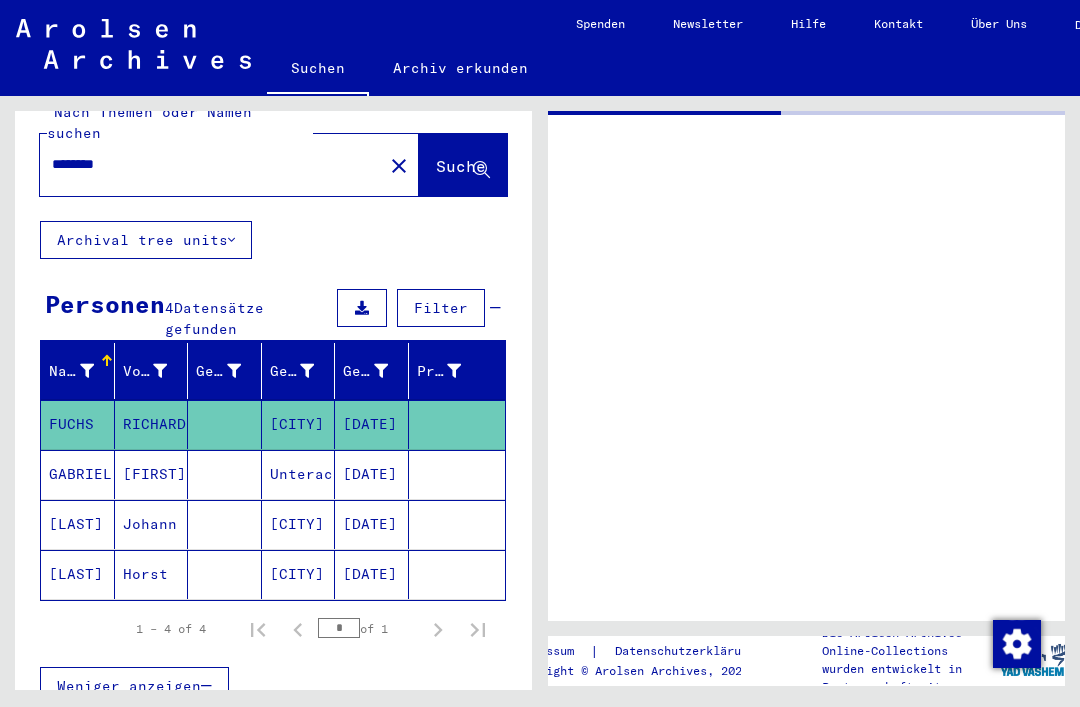 click at bounding box center (806, 366) 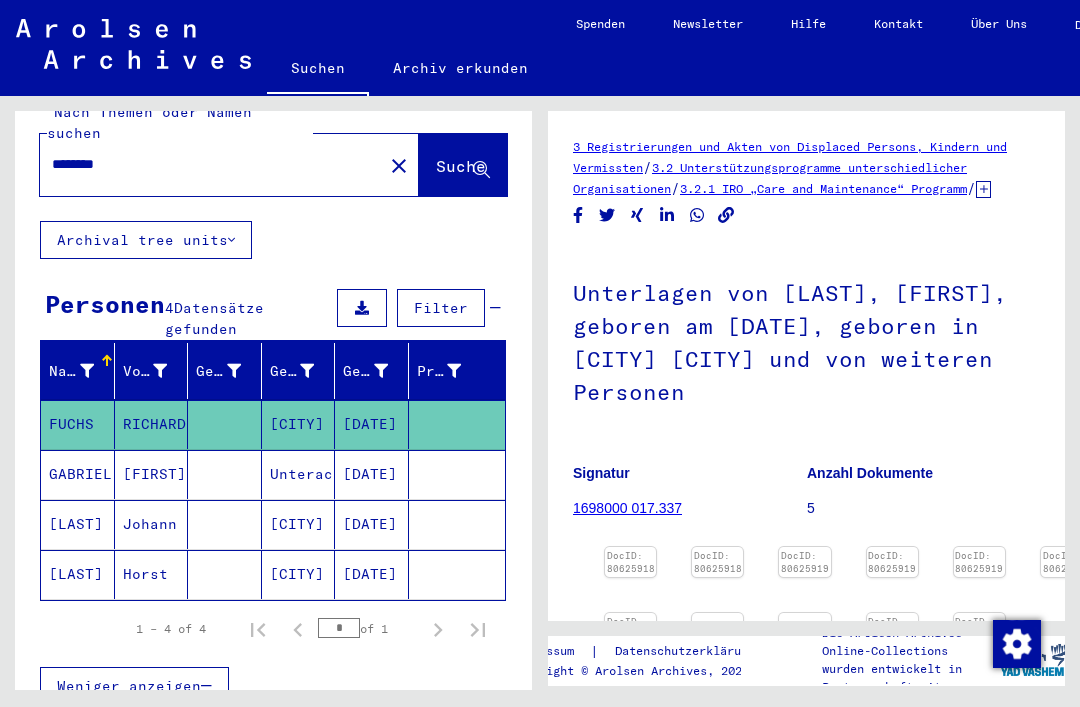 click on "[CITY]" at bounding box center [299, 424] 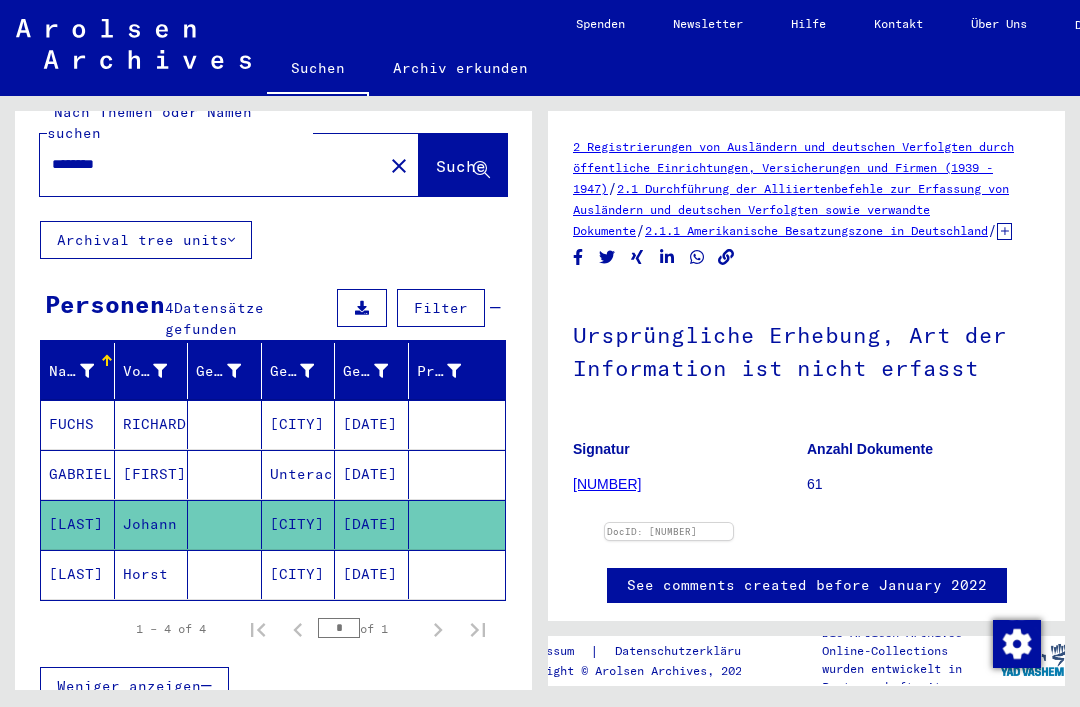 click at bounding box center [669, 523] 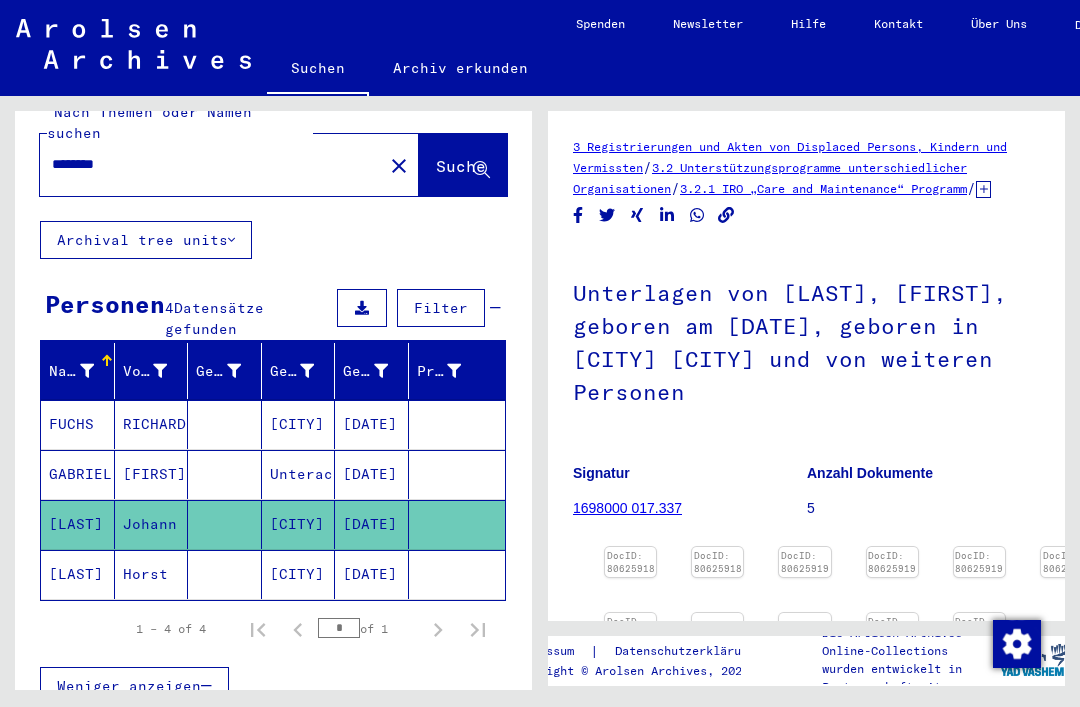 click on "[LAST]" at bounding box center [78, 424] 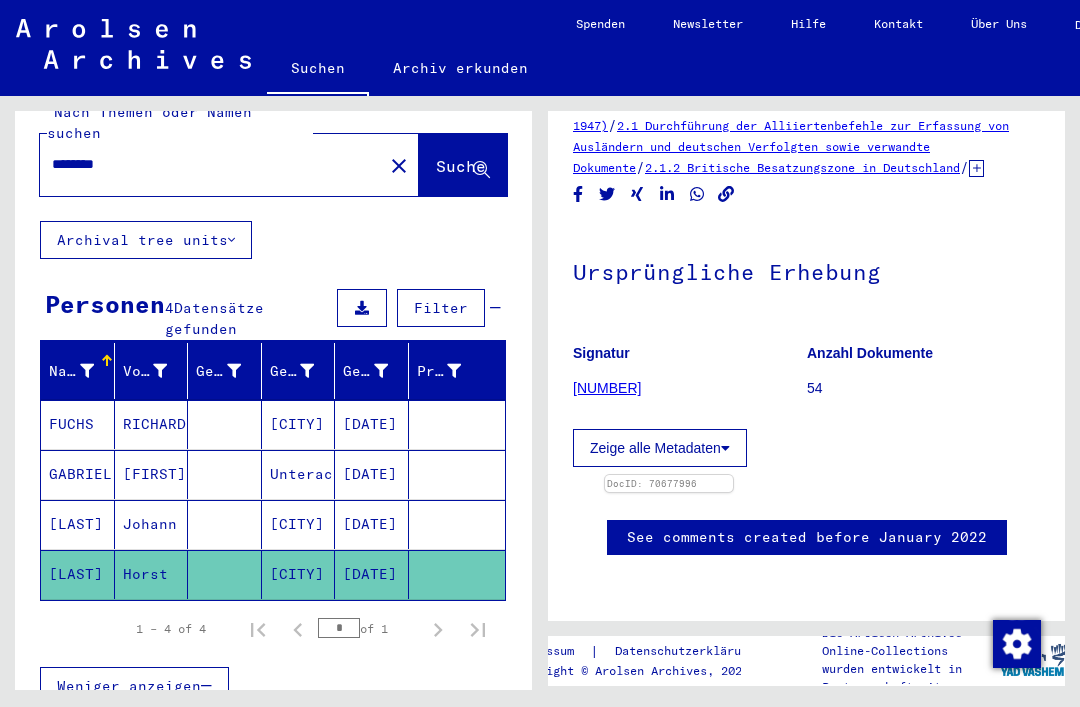 scroll, scrollTop: 283, scrollLeft: 0, axis: vertical 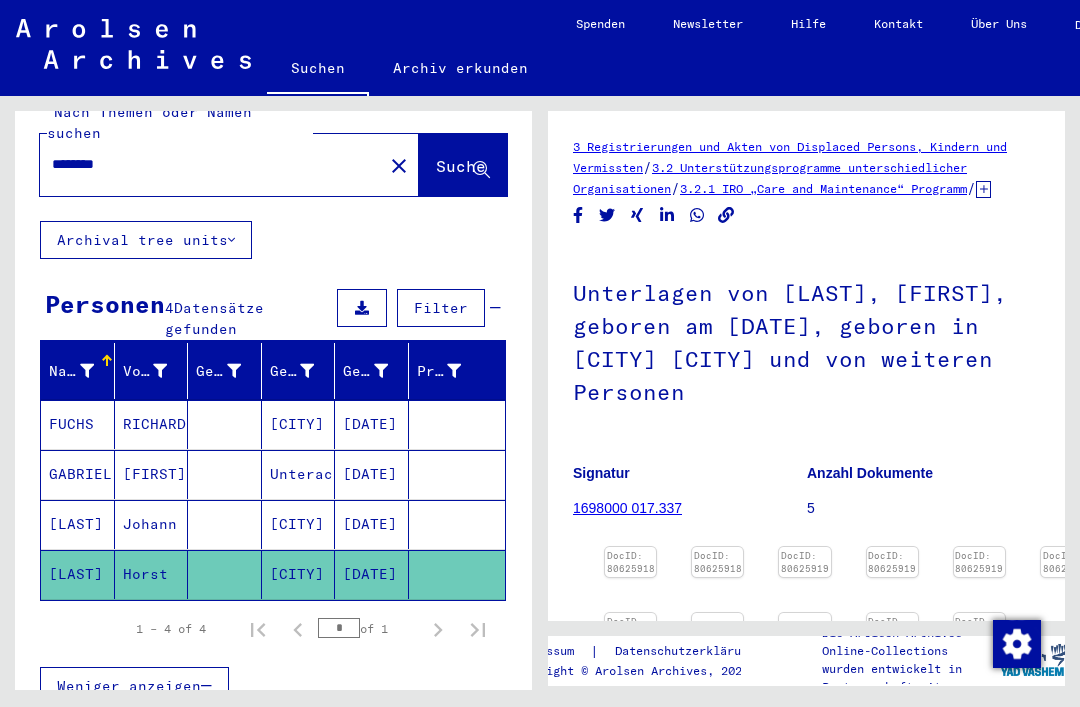 click on "close" at bounding box center [399, 166] 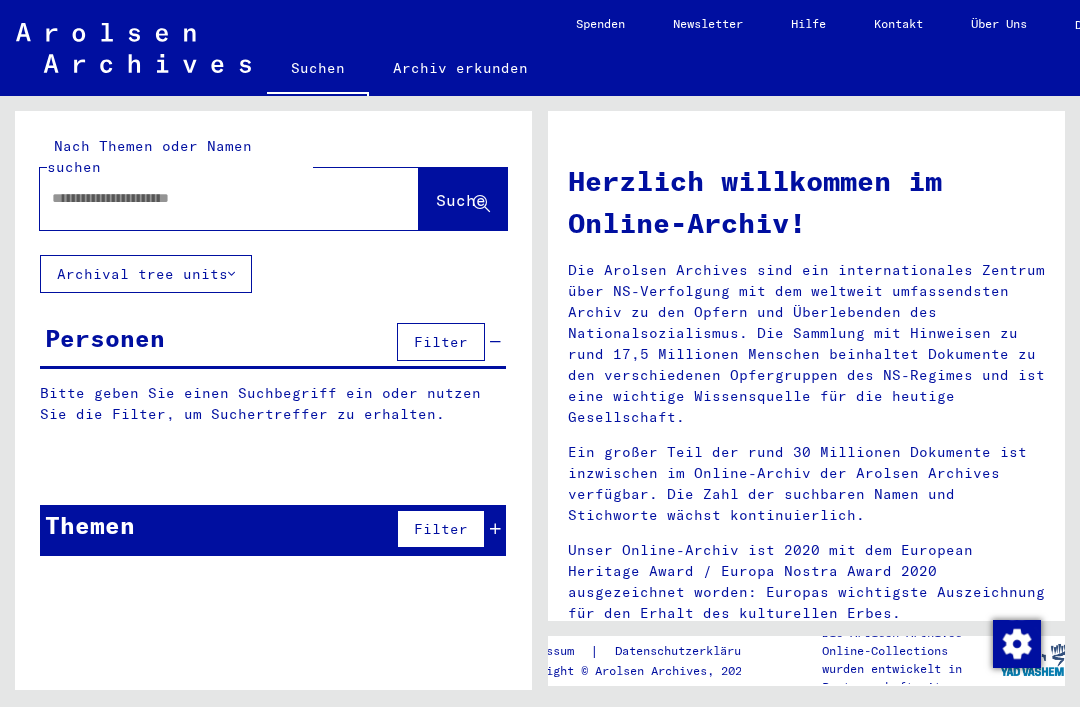 scroll, scrollTop: 0, scrollLeft: 0, axis: both 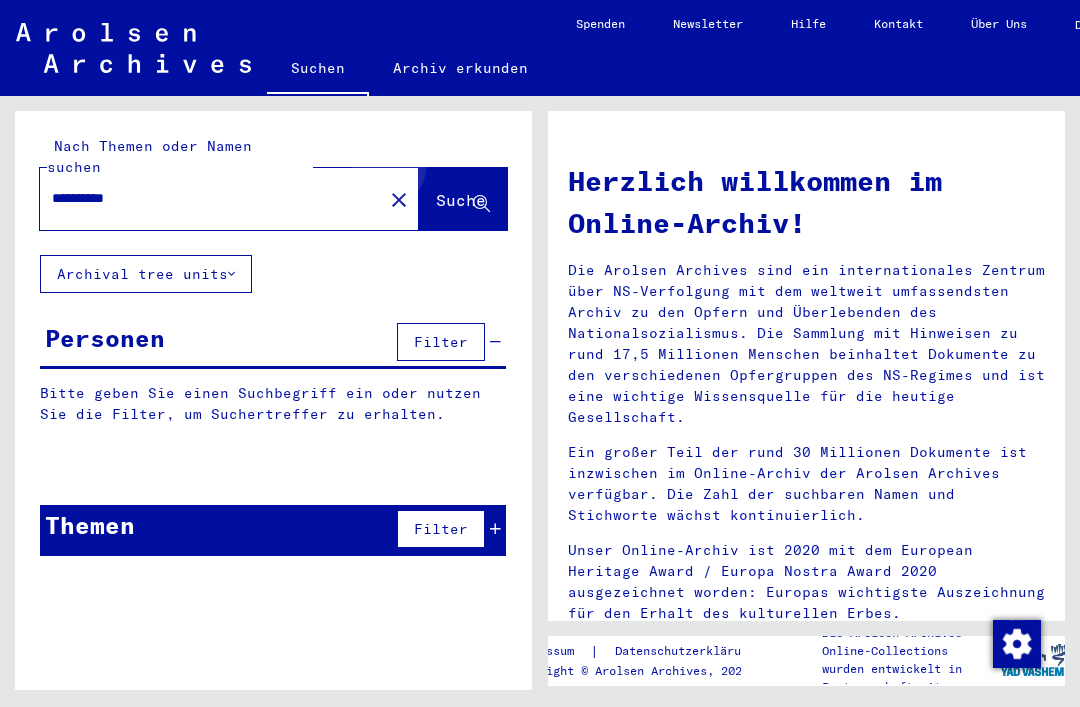 click on "Suche" at bounding box center [461, 200] 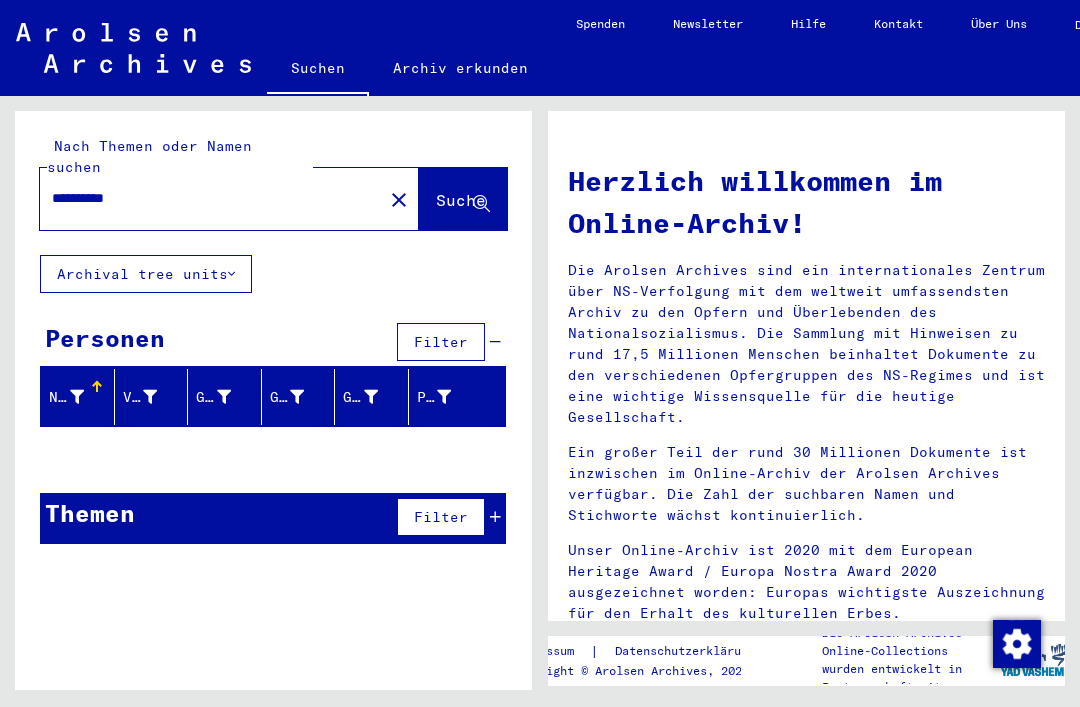 click on "close" at bounding box center (399, 199) 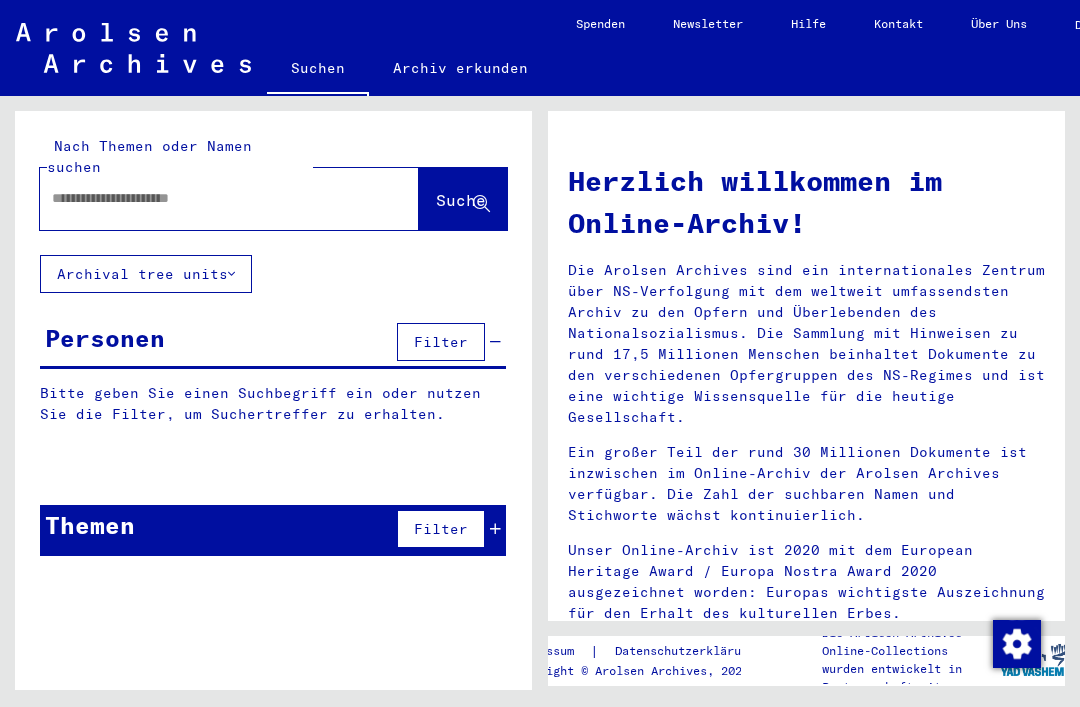 click at bounding box center (205, 198) 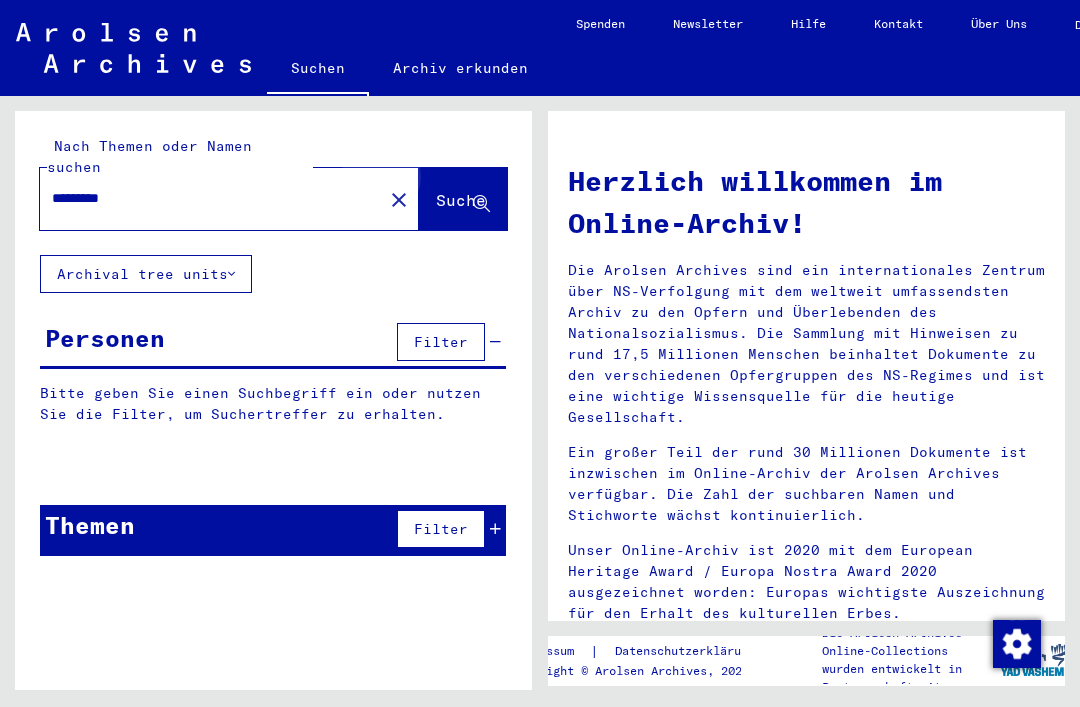 click on "Suche" at bounding box center (461, 200) 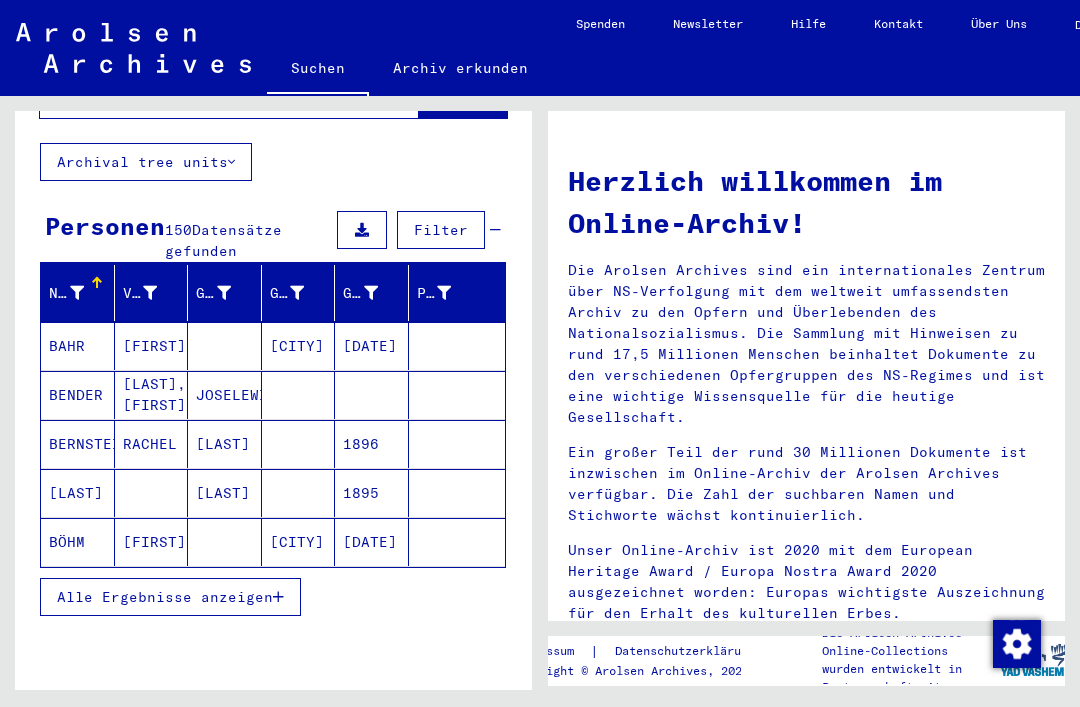 scroll, scrollTop: 121, scrollLeft: 0, axis: vertical 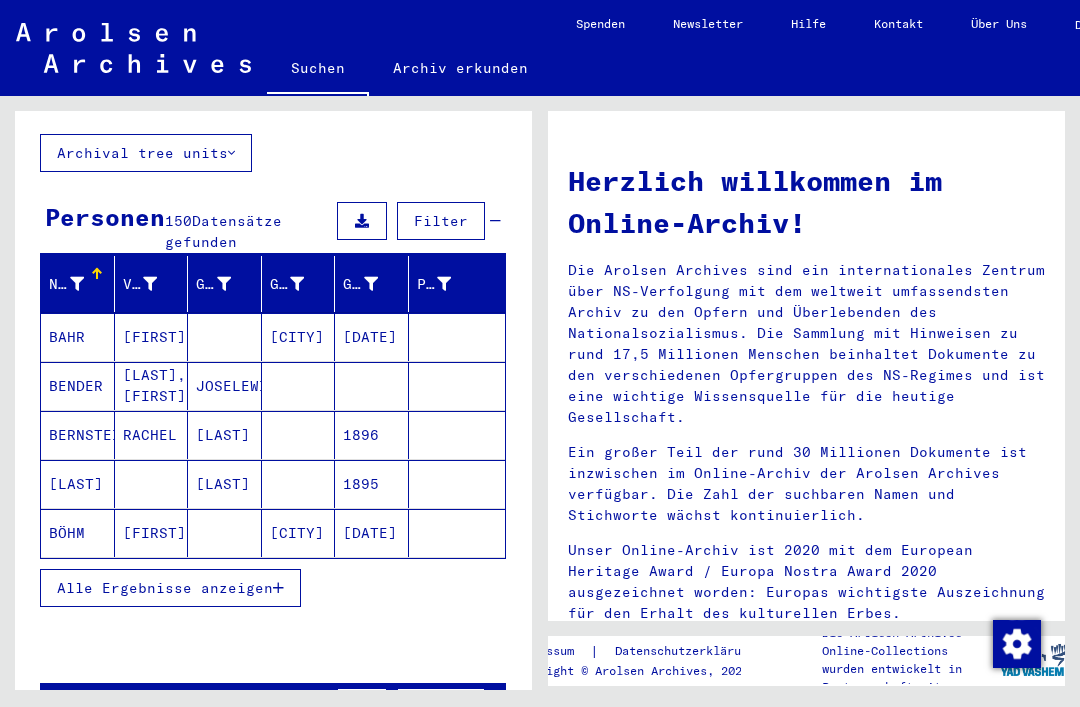 click on "[CITY]" at bounding box center [299, 337] 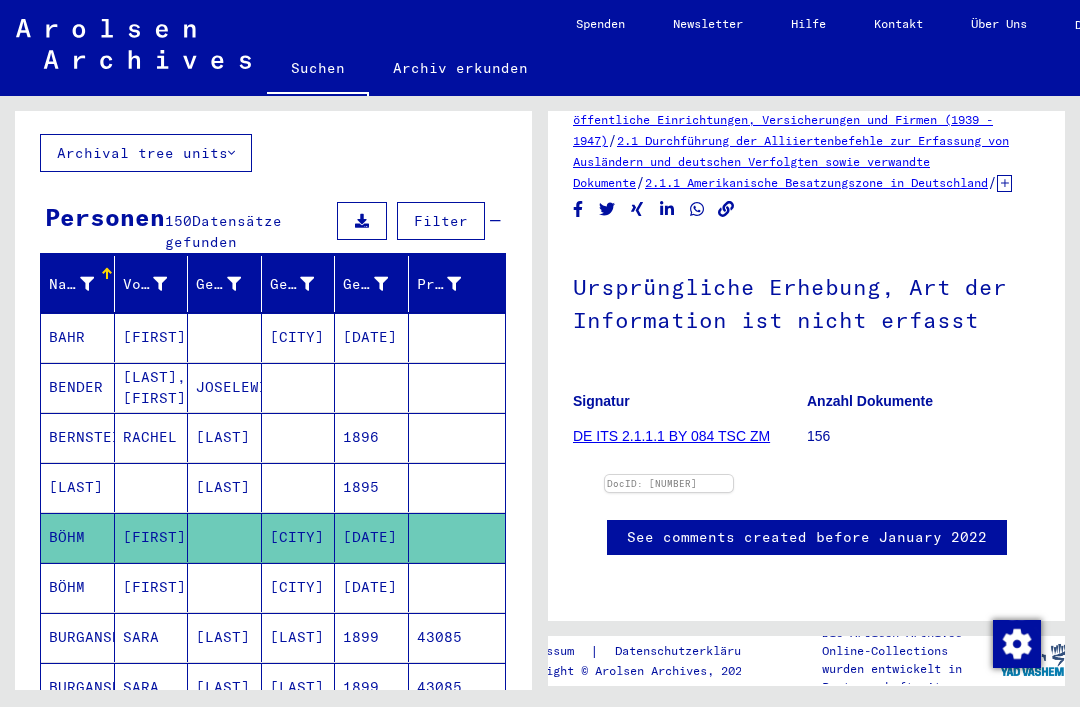 scroll, scrollTop: 146, scrollLeft: 0, axis: vertical 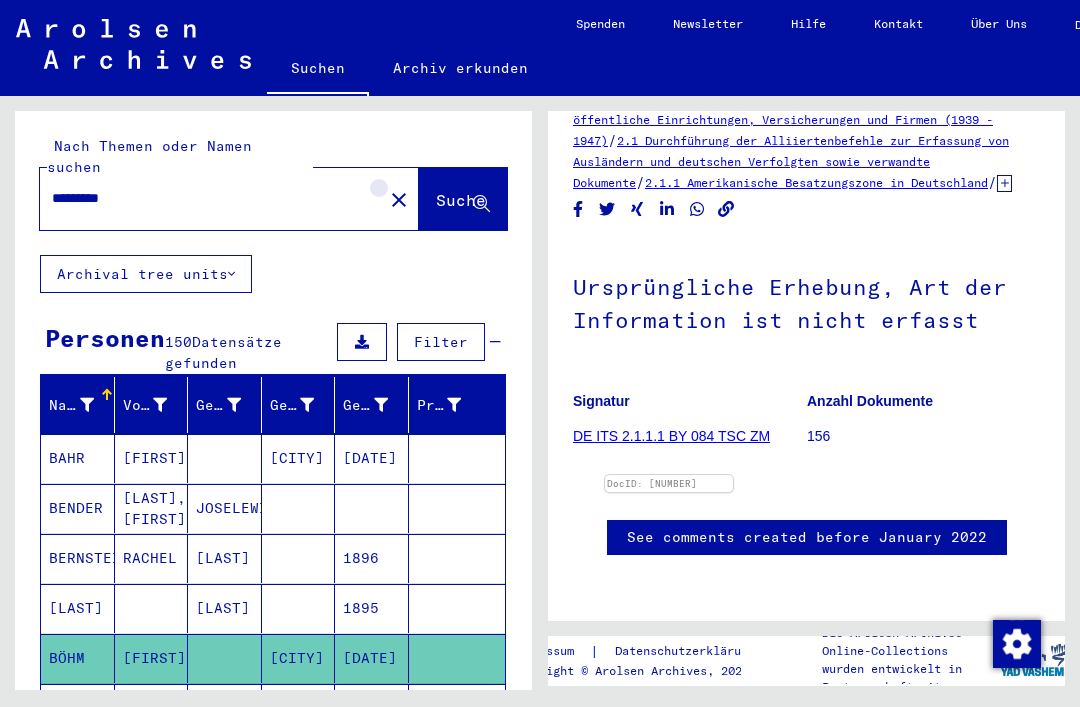 click on "close" at bounding box center (399, 199) 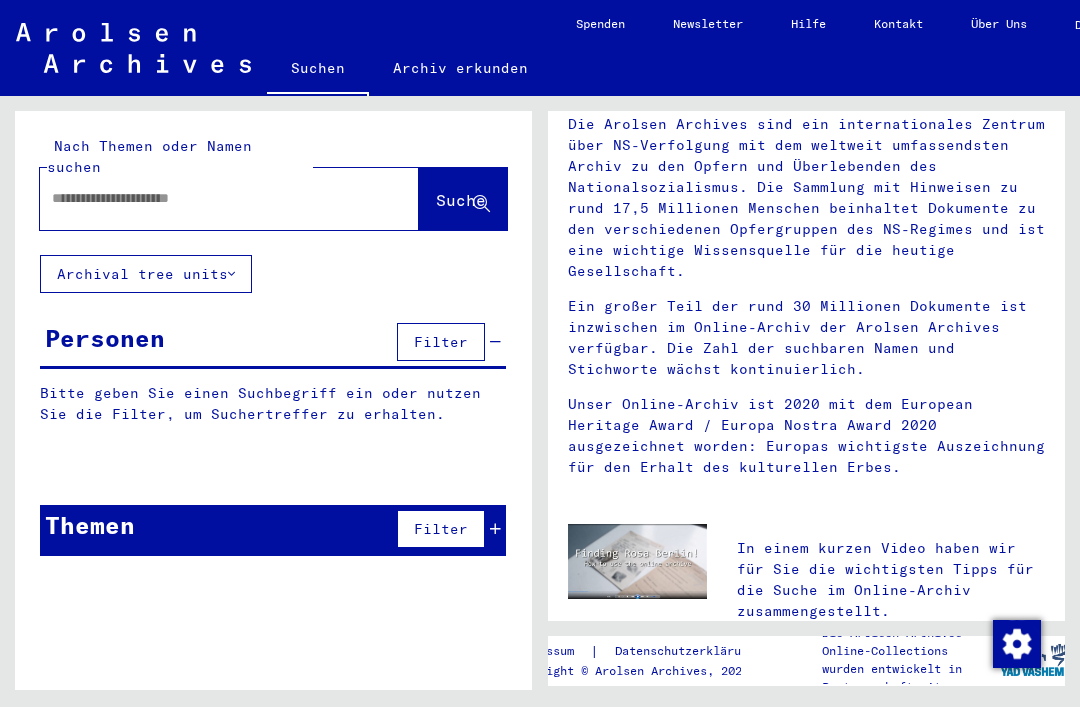 click at bounding box center (205, 198) 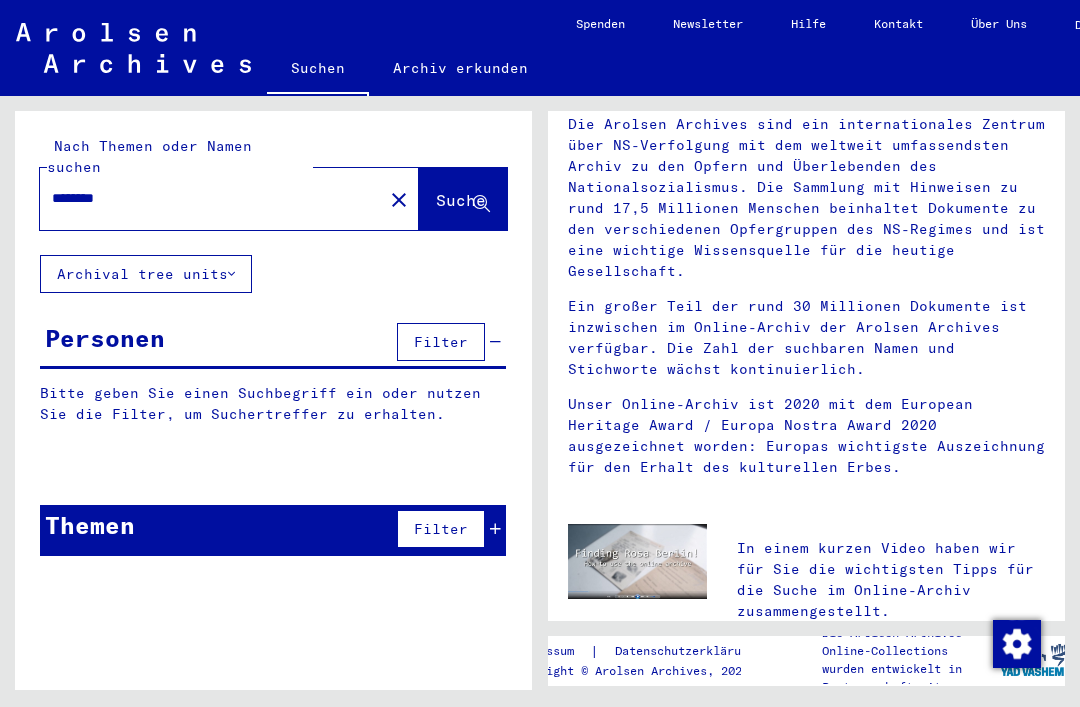 type on "********" 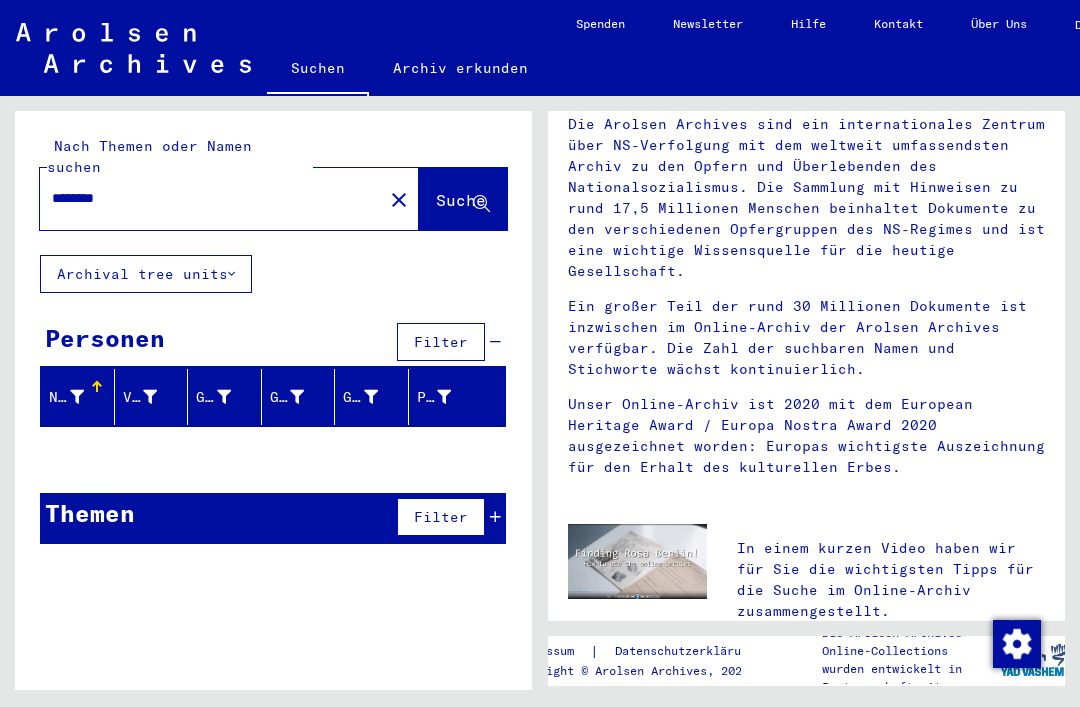 scroll, scrollTop: 0, scrollLeft: 0, axis: both 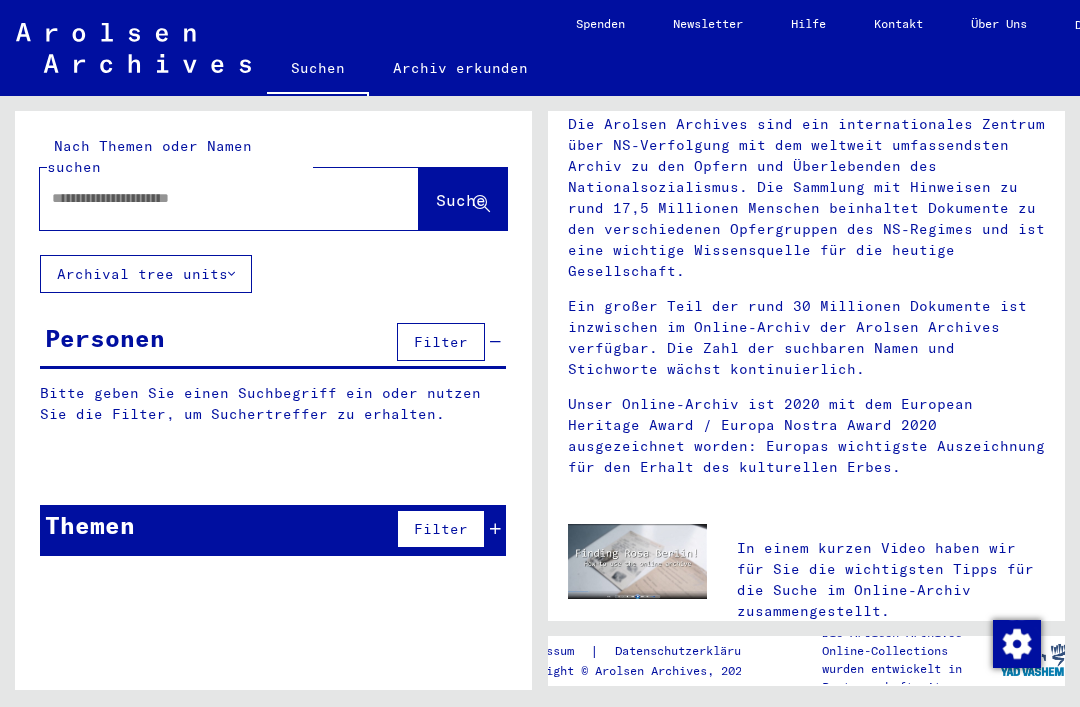click at bounding box center (205, 198) 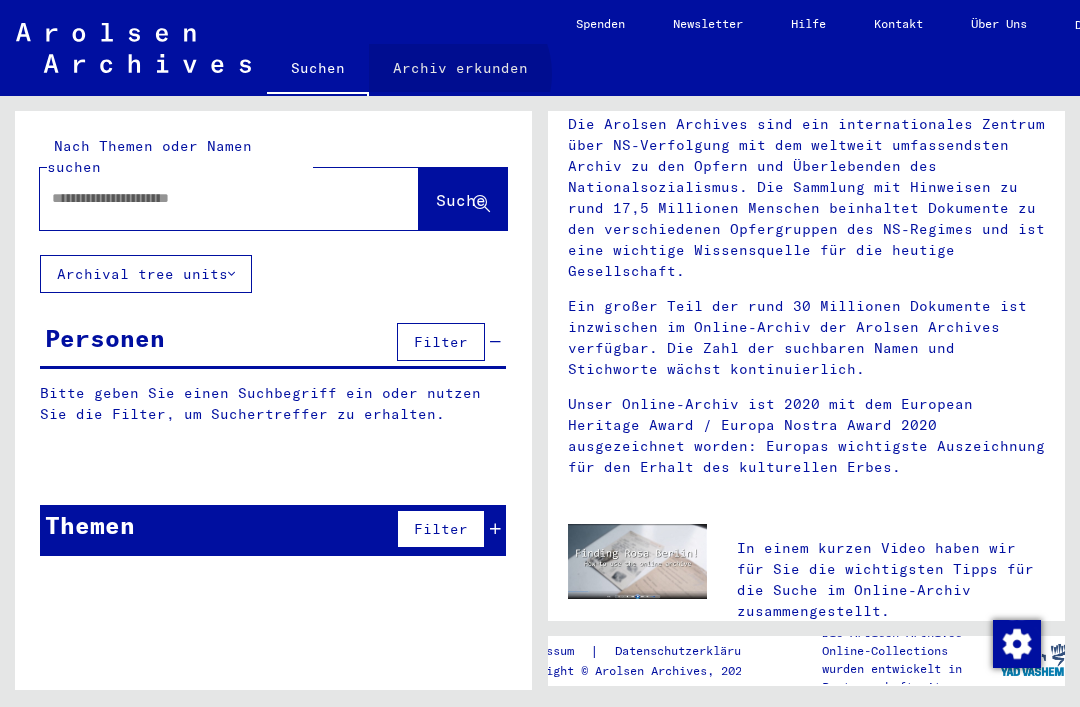 click on "Archiv erkunden" at bounding box center [460, 68] 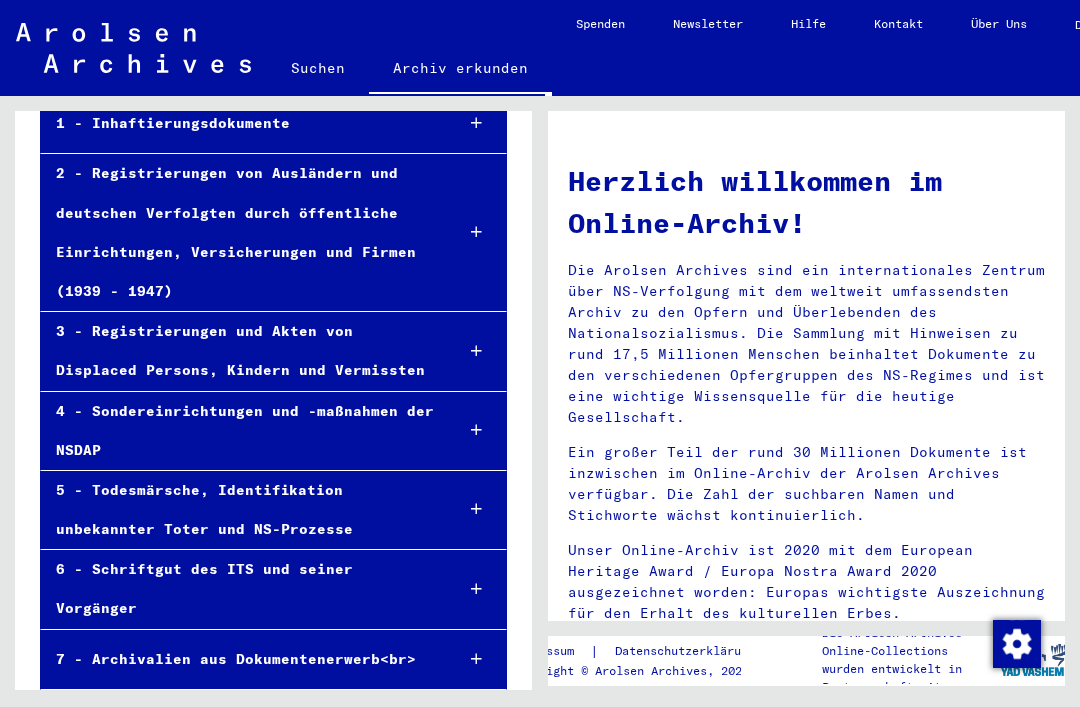 scroll, scrollTop: 226, scrollLeft: 0, axis: vertical 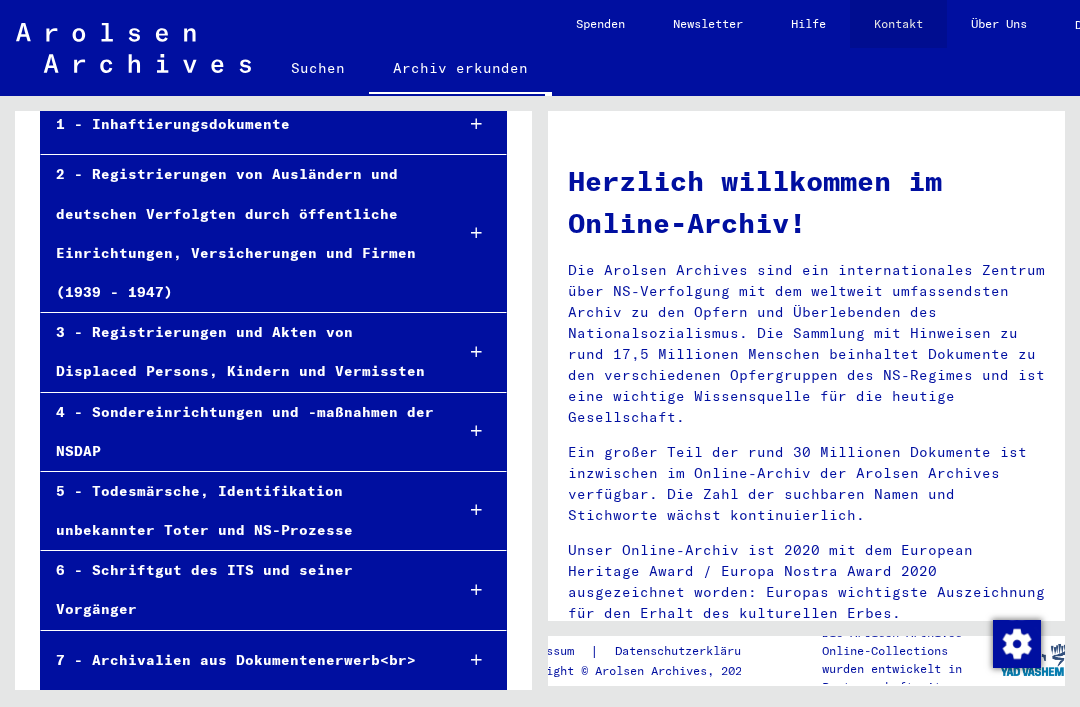 click on "Kontakt" at bounding box center (898, 24) 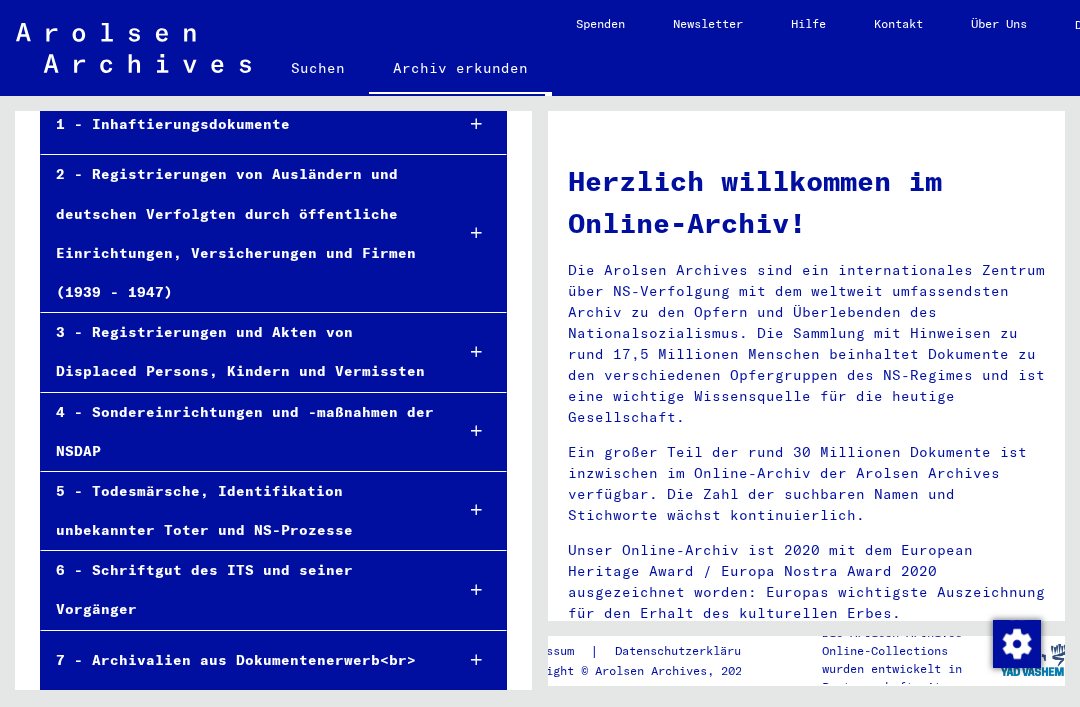 scroll, scrollTop: 0, scrollLeft: 0, axis: both 